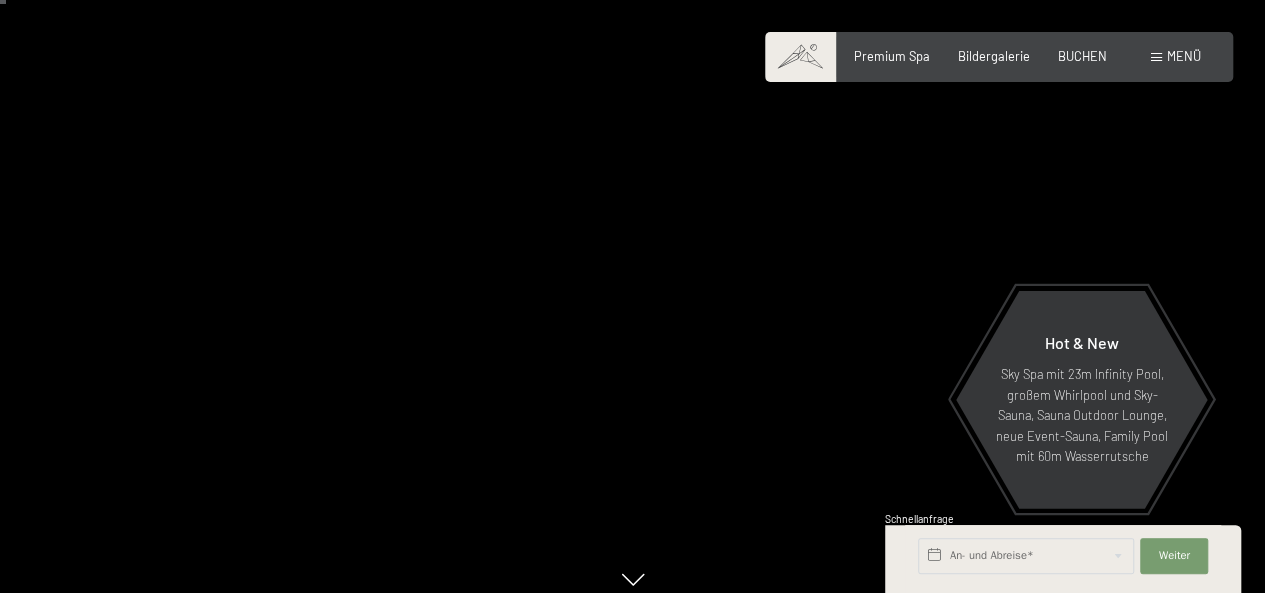 scroll, scrollTop: 40, scrollLeft: 0, axis: vertical 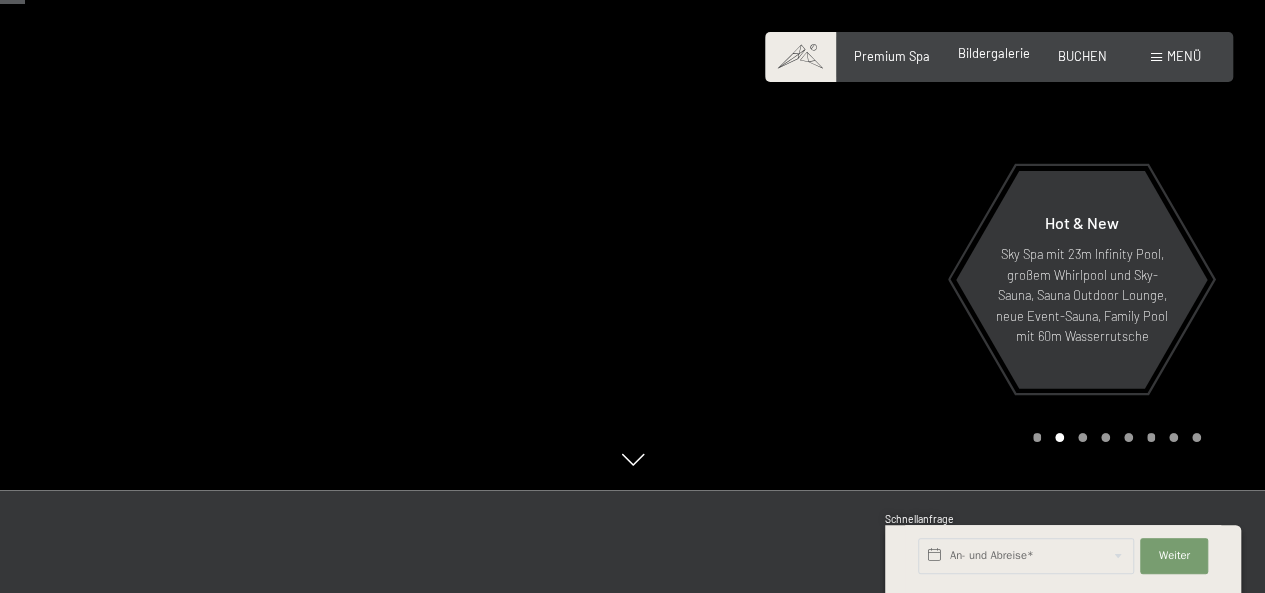 click on "Premium Spa           Bildergalerie           BUCHEN" at bounding box center (966, 57) 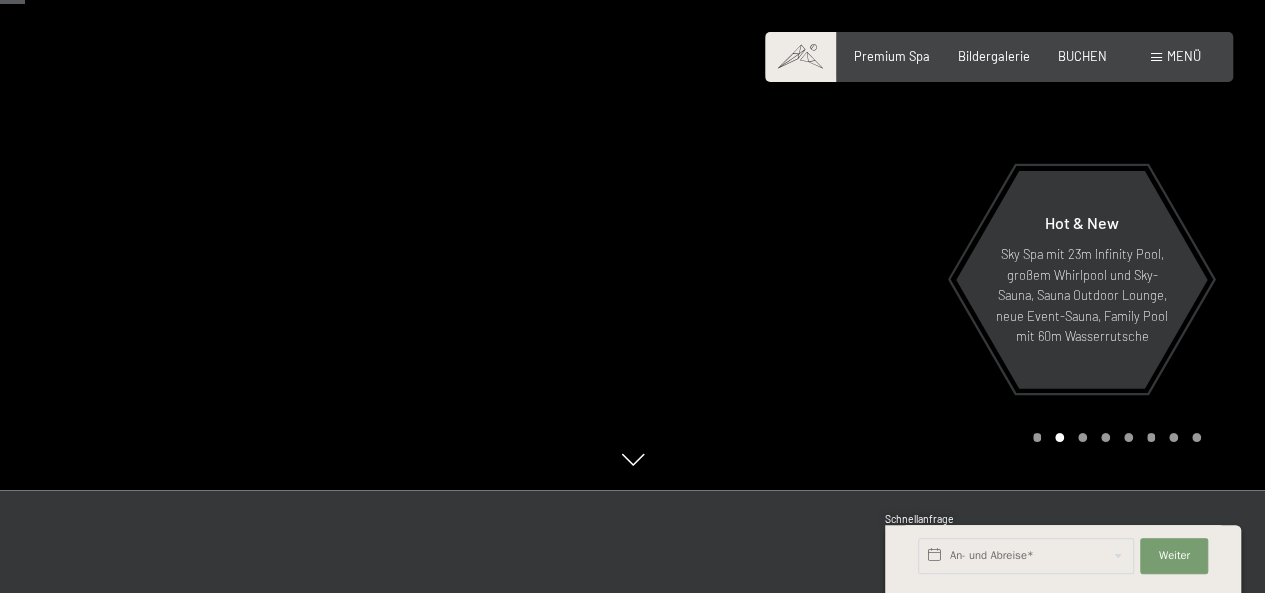 click on "Buchen           Anfragen                                     Premium Spa           Bildergalerie           BUCHEN           Menü                                                                    DE         IT         EN                Gutschein             Bildergalerie               Anfragen           Buchen                    DE         IT         EN                       Das Schwarzenstein           Neuheiten im Schwarzenstein         Ihre Gastgeber         Premium Spa         Gourmet         Aktiv         Wochenprogramm         Bilder             Family         GoGreen         Belvita         Bildergalerie                     Wohnen & Preise           Inklusivleistungen         Zimmer & Preise         Liste             Angebote         Liste             Familienpreise         Spa Anwendungen         Treuebonus         Anfrage         Buchung         AGBs - Info         Gutschein         Geschenksidee         App. Luxegg                     Umgebung" at bounding box center [999, 57] 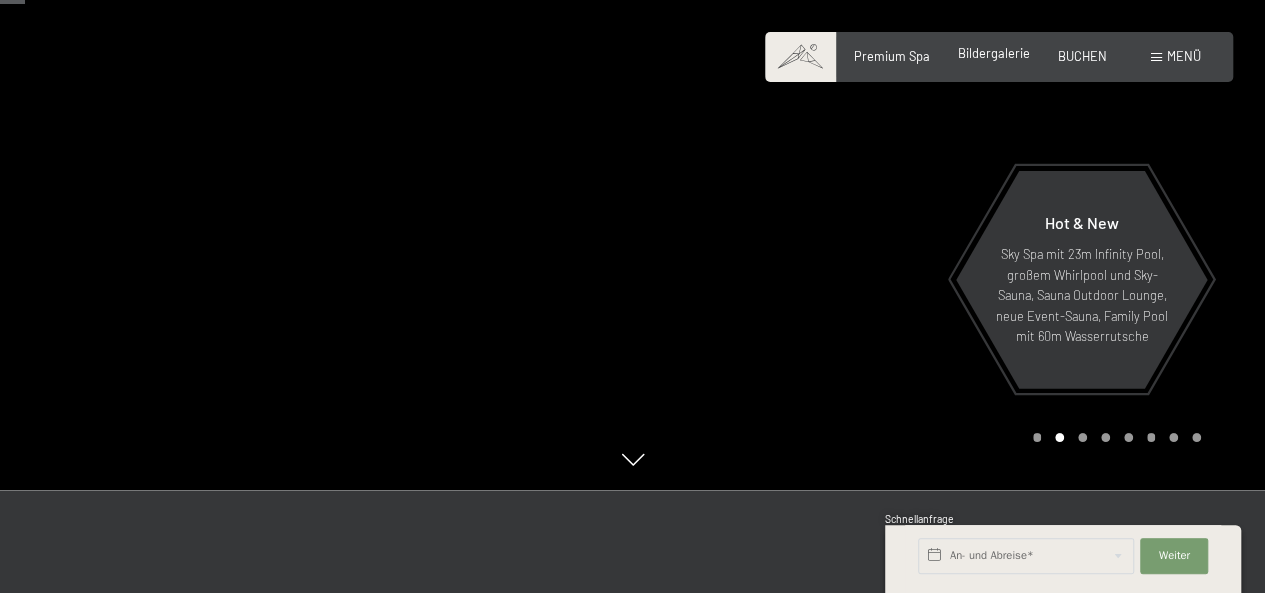 click on "Bildergalerie" at bounding box center (994, 53) 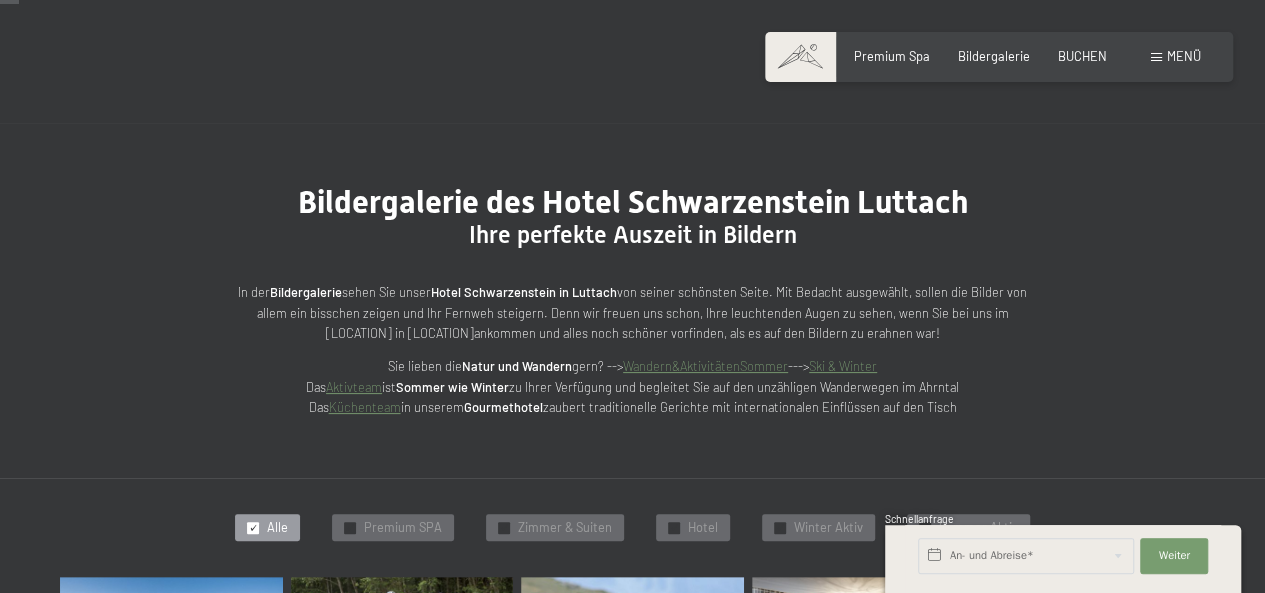 scroll, scrollTop: 266, scrollLeft: 0, axis: vertical 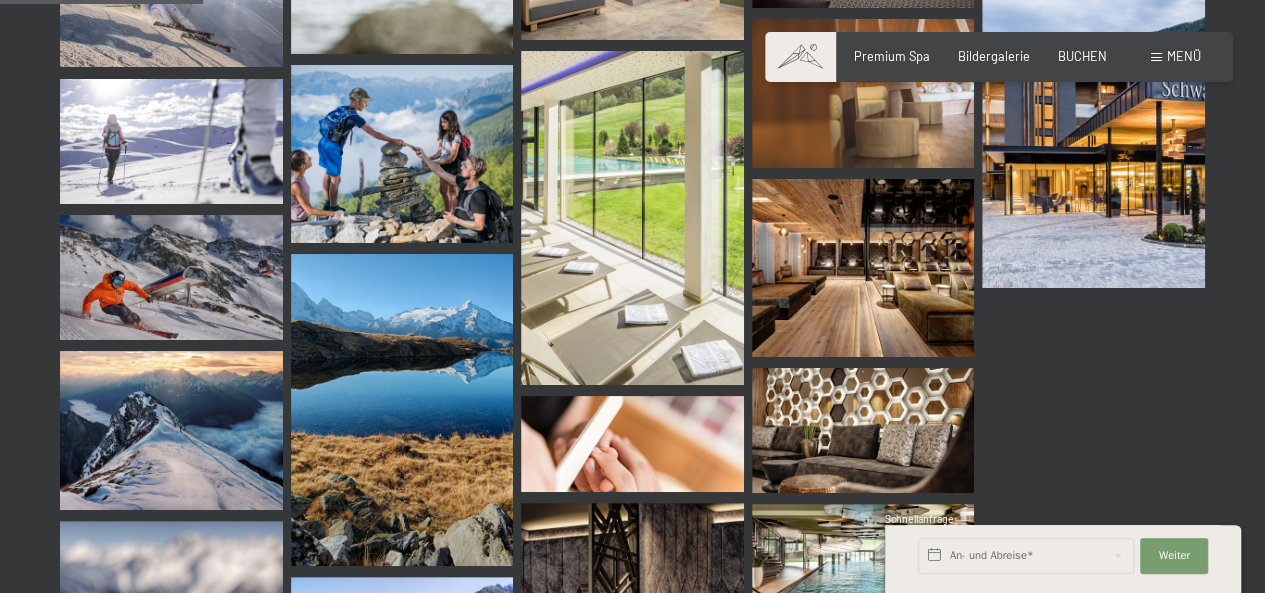 click at bounding box center (1156, 57) 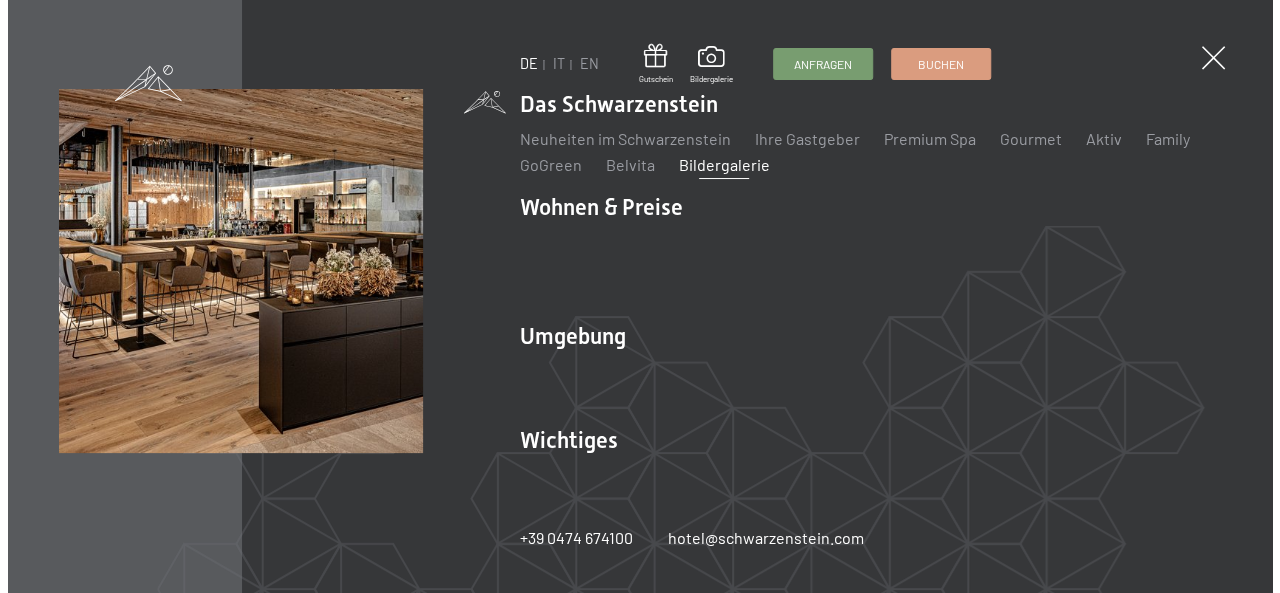 scroll, scrollTop: 2919, scrollLeft: 0, axis: vertical 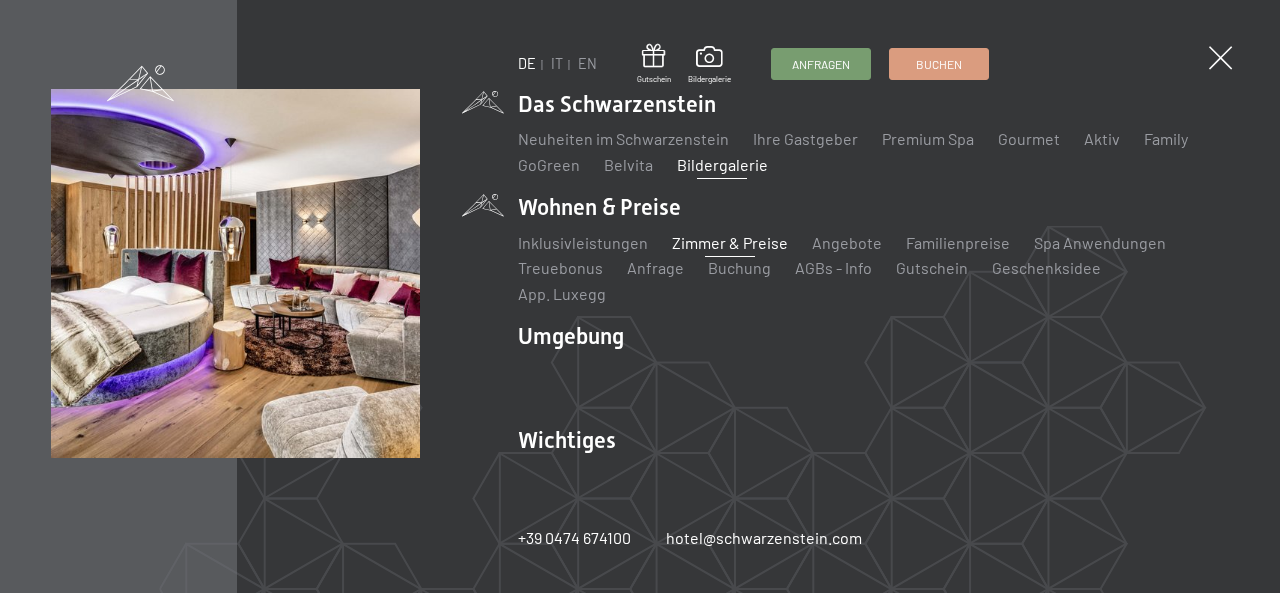 click on "Zimmer & Preise" at bounding box center (730, 242) 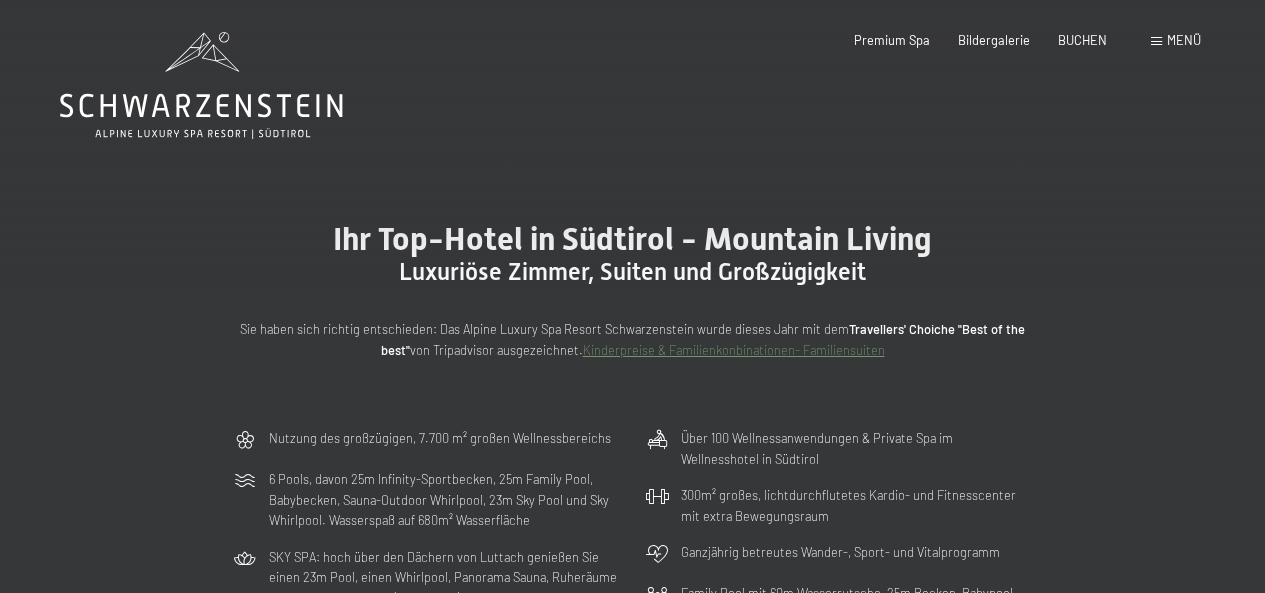 scroll, scrollTop: 0, scrollLeft: 0, axis: both 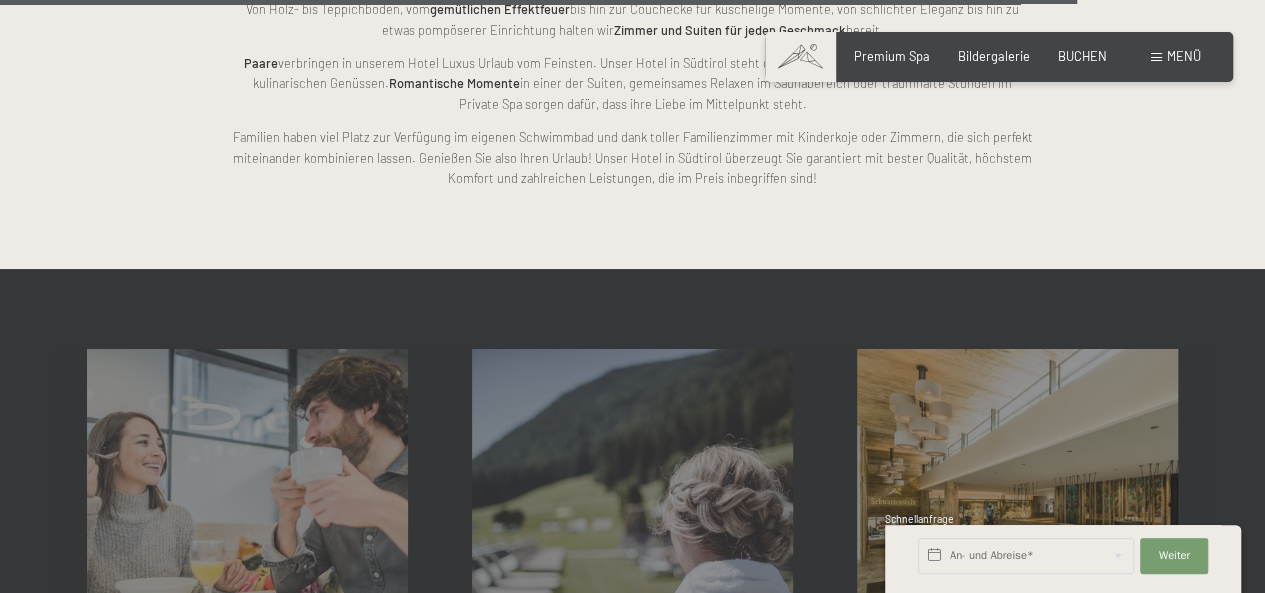 click on "Buchen           Anfragen                                     Premium Spa           Bildergalerie           BUCHEN           Menü                                                                    DE         IT         EN                Gutschein             Bildergalerie               Anfragen           Buchen                    DE         IT         EN                       Das Schwarzenstein           Neuheiten im Schwarzenstein         Ihre Gastgeber         Premium Spa         Gourmet         Aktiv         Wochenprogramm         Bilder             Family         GoGreen         Belvita         Bildergalerie                     Wohnen & Preise           Inklusivleistungen         Zimmer & Preise         Liste             Angebote         Liste             Familienpreise         Spa Anwendungen         Treuebonus         Anfrage         Buchung         AGBs - Info         Gutschein         Geschenksidee         App. Luxegg" at bounding box center [632, -1503] 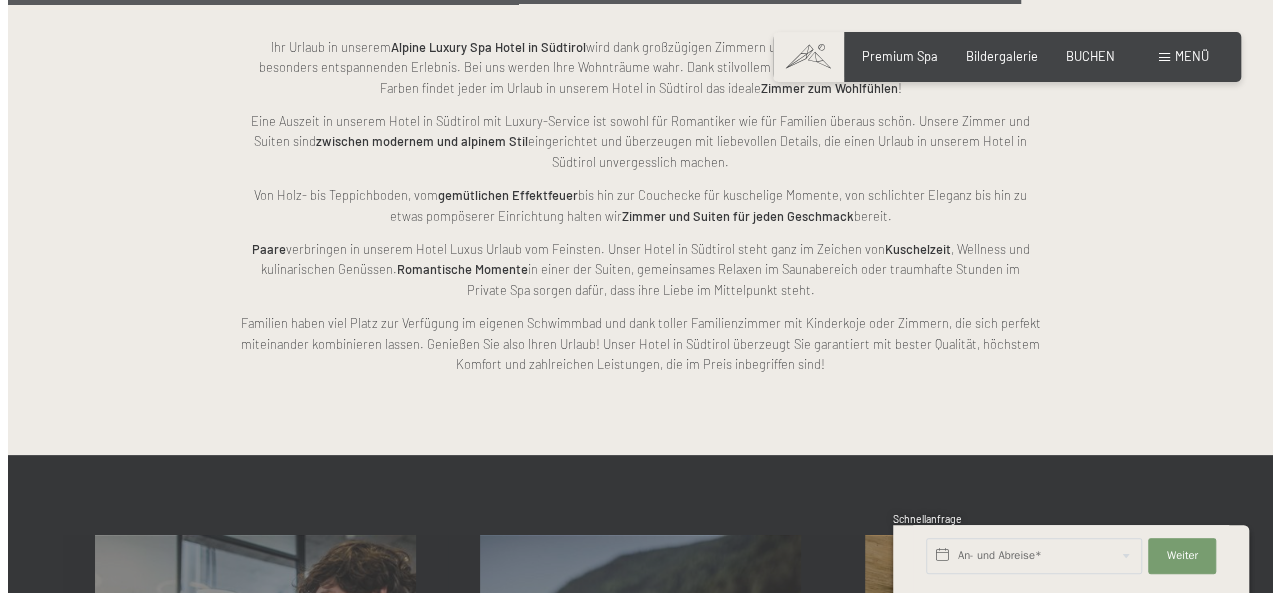 scroll, scrollTop: 3656, scrollLeft: 0, axis: vertical 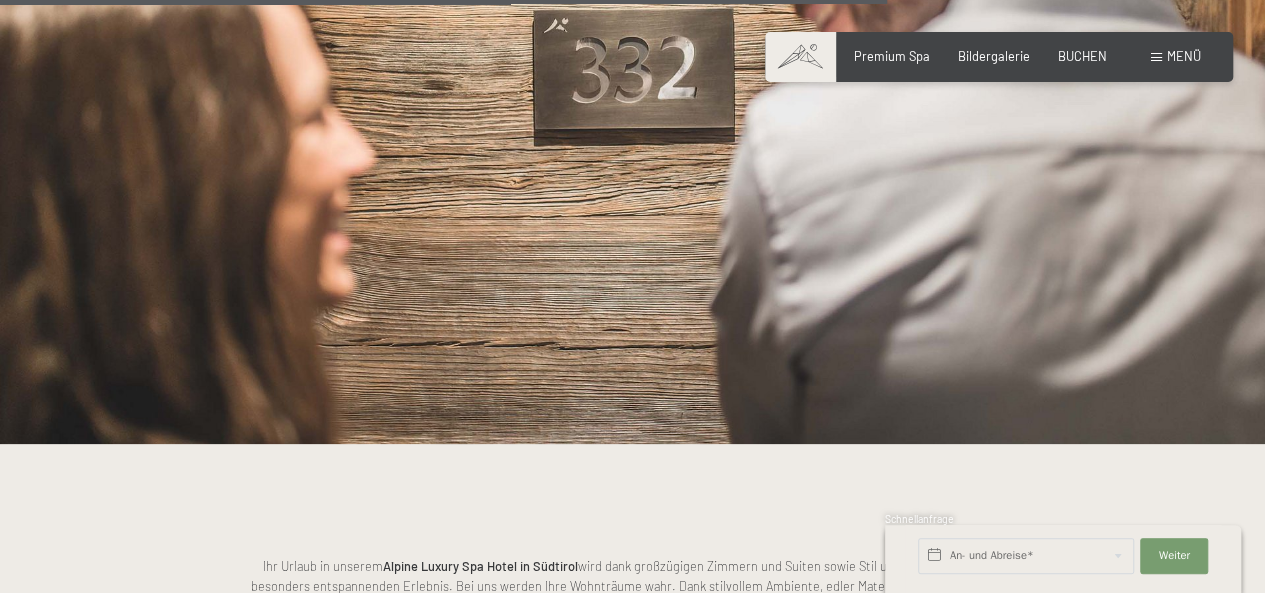 click on "Menü" at bounding box center [1176, 57] 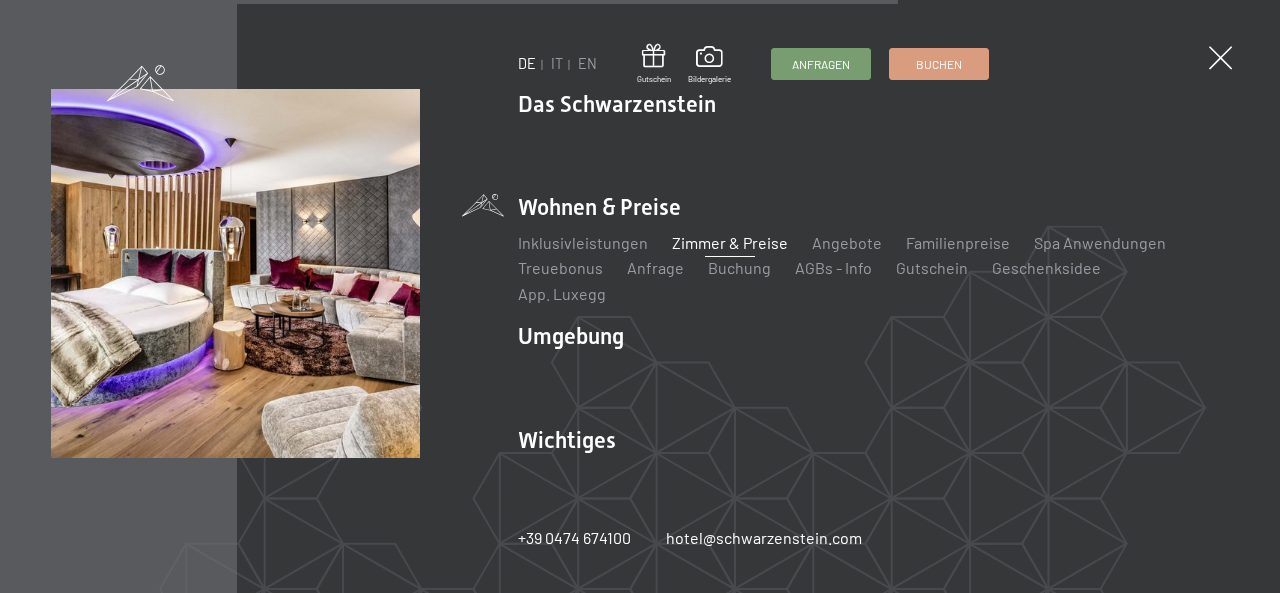 click on "Zimmer & Preise" at bounding box center (730, 242) 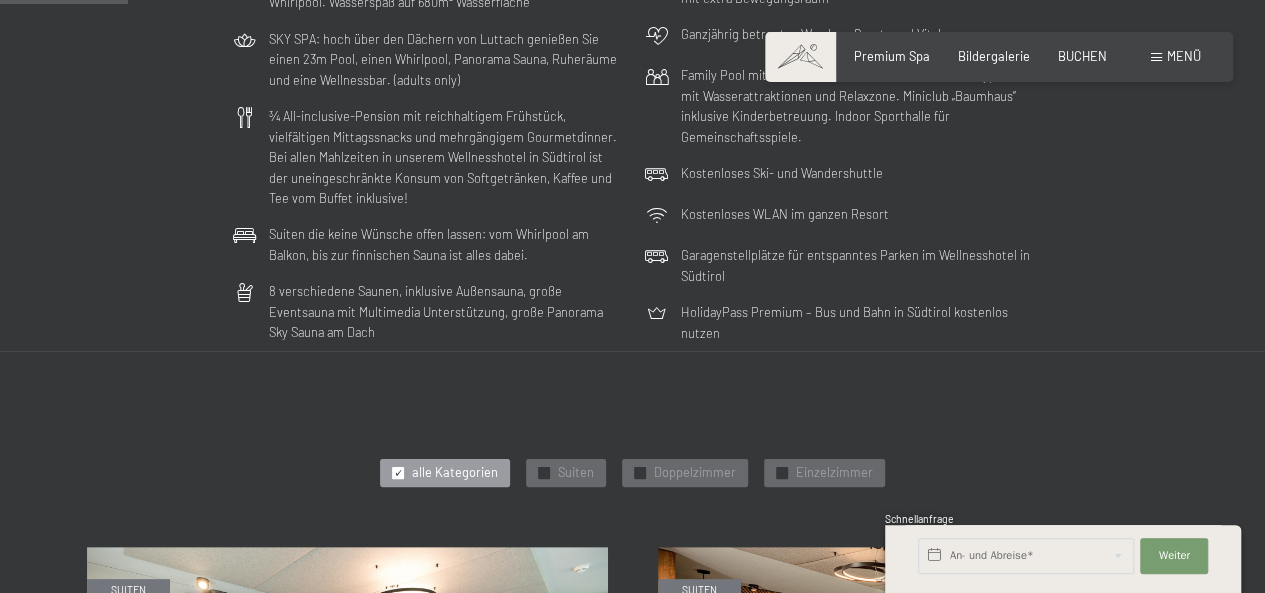 scroll, scrollTop: 518, scrollLeft: 0, axis: vertical 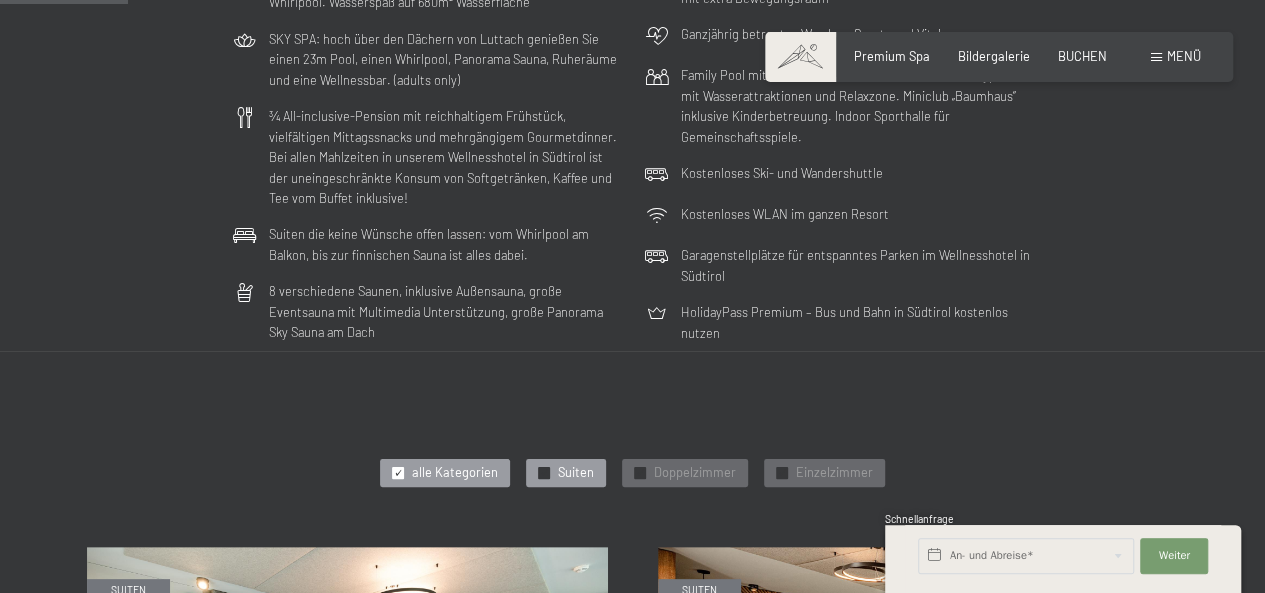 click on "Suiten" at bounding box center [576, 473] 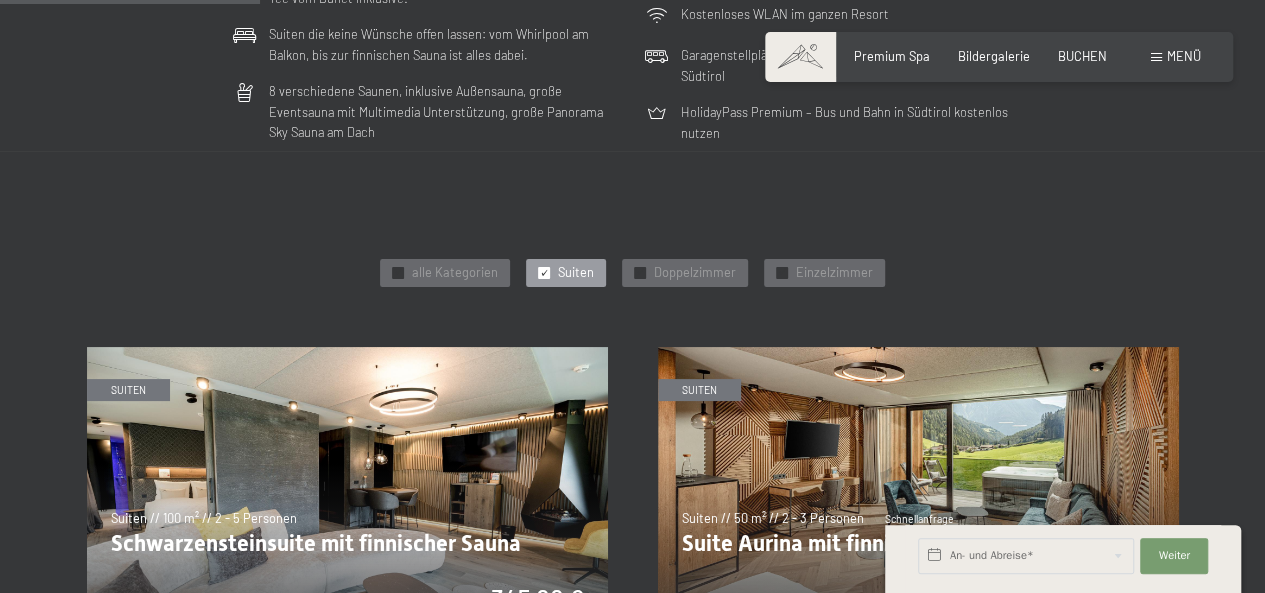 scroll, scrollTop: 906, scrollLeft: 0, axis: vertical 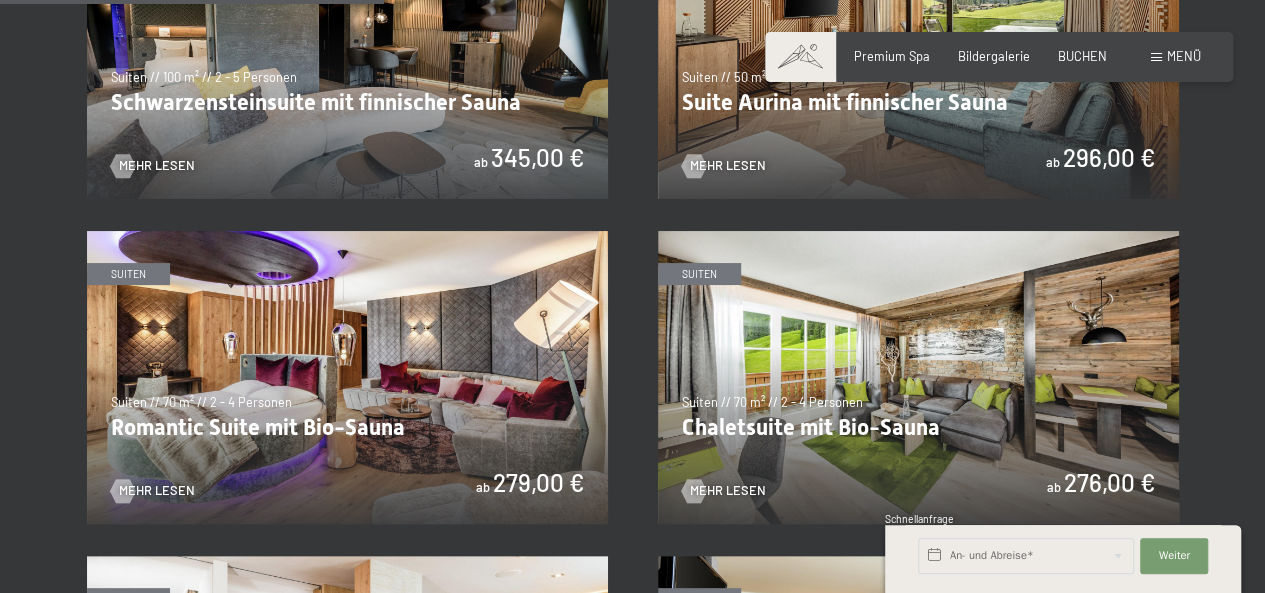 click at bounding box center [347, 377] 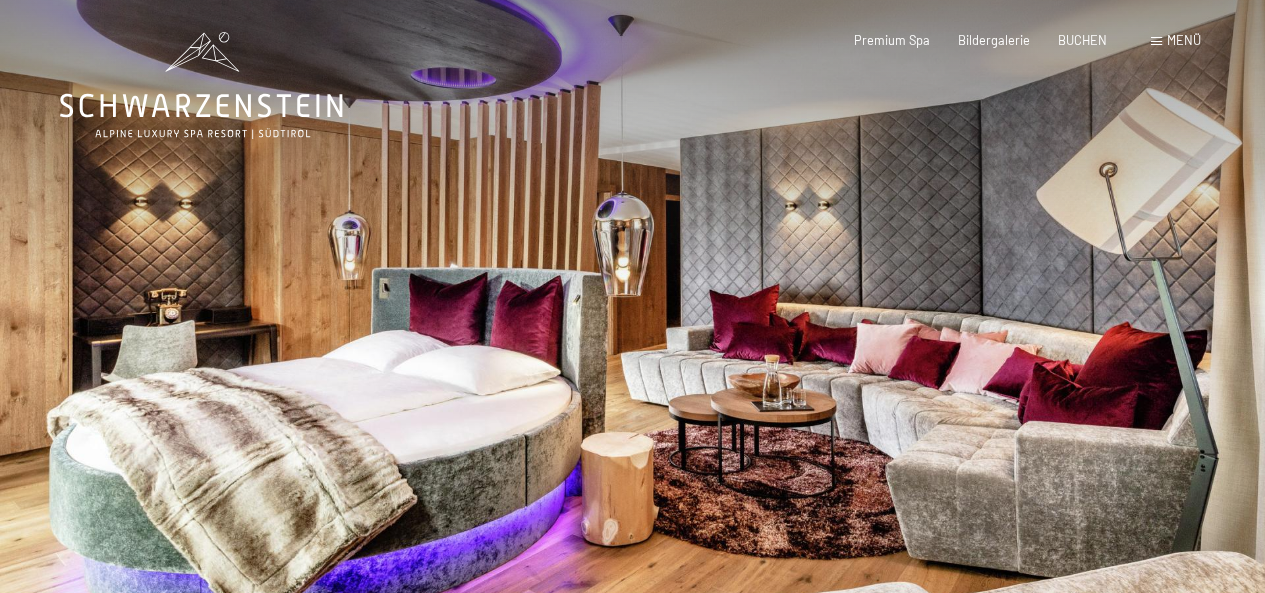 scroll, scrollTop: 0, scrollLeft: 0, axis: both 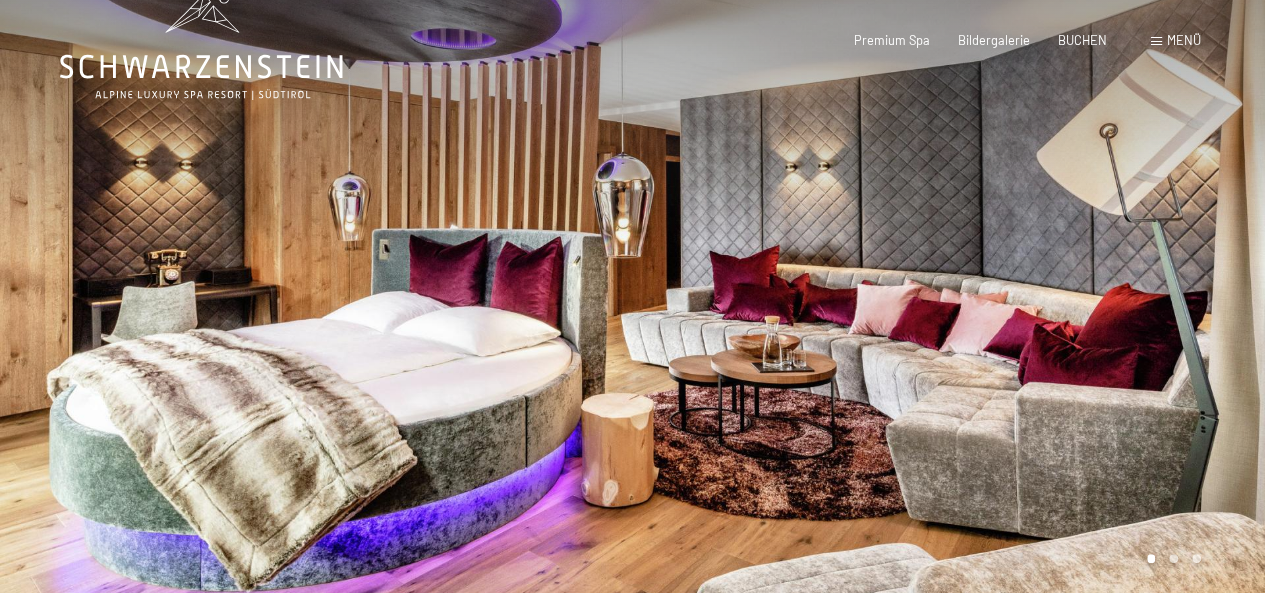 click on "Buchen           Anfragen                                     Premium Spa           Bildergalerie           BUCHEN           Menü                                                                    DE         IT         EN                Gutschein             Bildergalerie               Anfragen           Buchen                    DE         IT         EN                       Das Schwarzenstein           Neuheiten im Schwarzenstein         Ihre Gastgeber         Premium Spa         Gourmet         Aktiv         Wochenprogramm         Bilder             Family         GoGreen         Belvita         Bildergalerie                     Wohnen & Preise           Inklusivleistungen         Zimmer & Preise         Liste             Angebote         Liste             Familienpreise         Spa Anwendungen         Treuebonus         Anfrage         Buchung         AGBs - Info         Gutschein         Geschenksidee         App. Luxegg" at bounding box center [632, 1438] 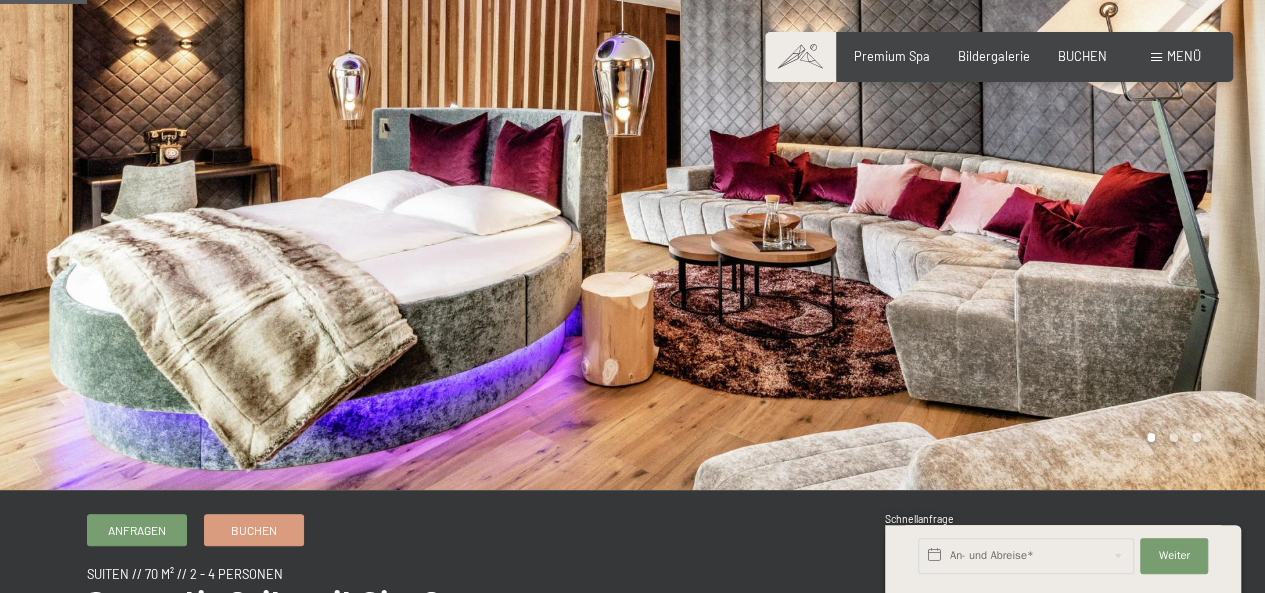 scroll, scrollTop: 200, scrollLeft: 0, axis: vertical 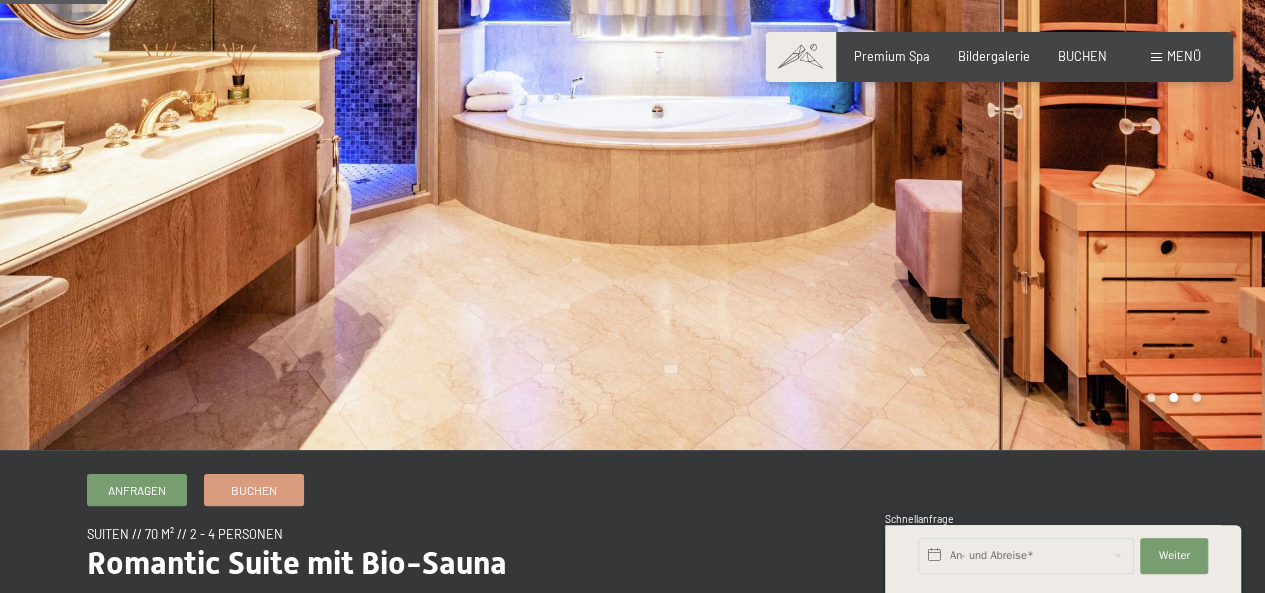 click at bounding box center (949, 125) 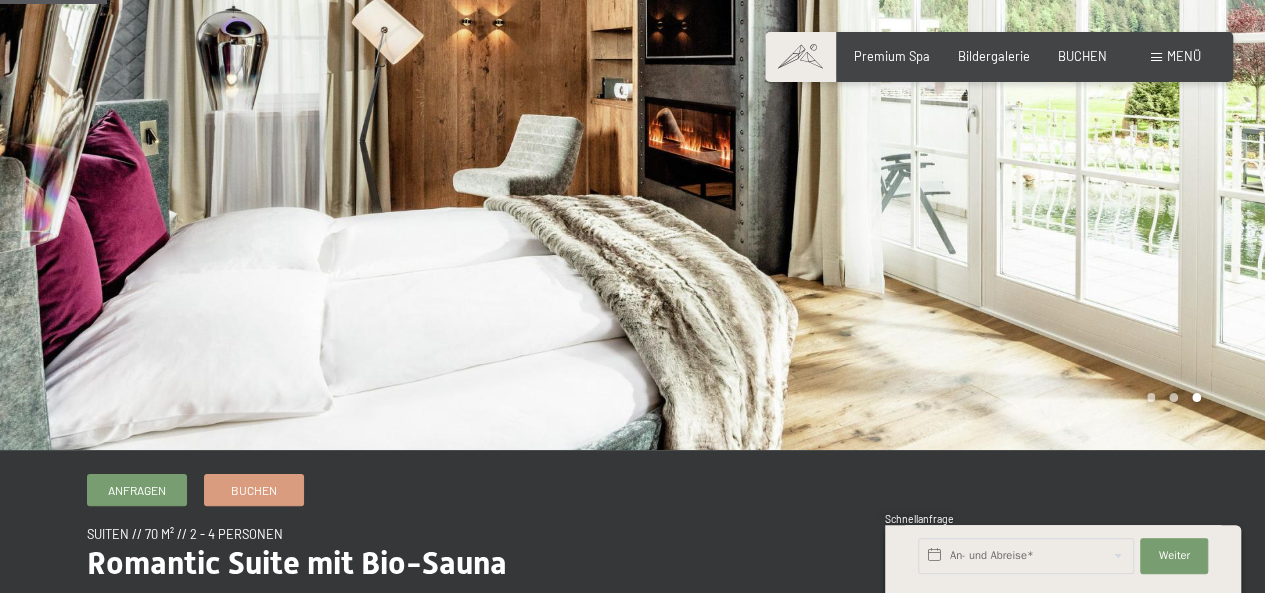 click at bounding box center (316, 125) 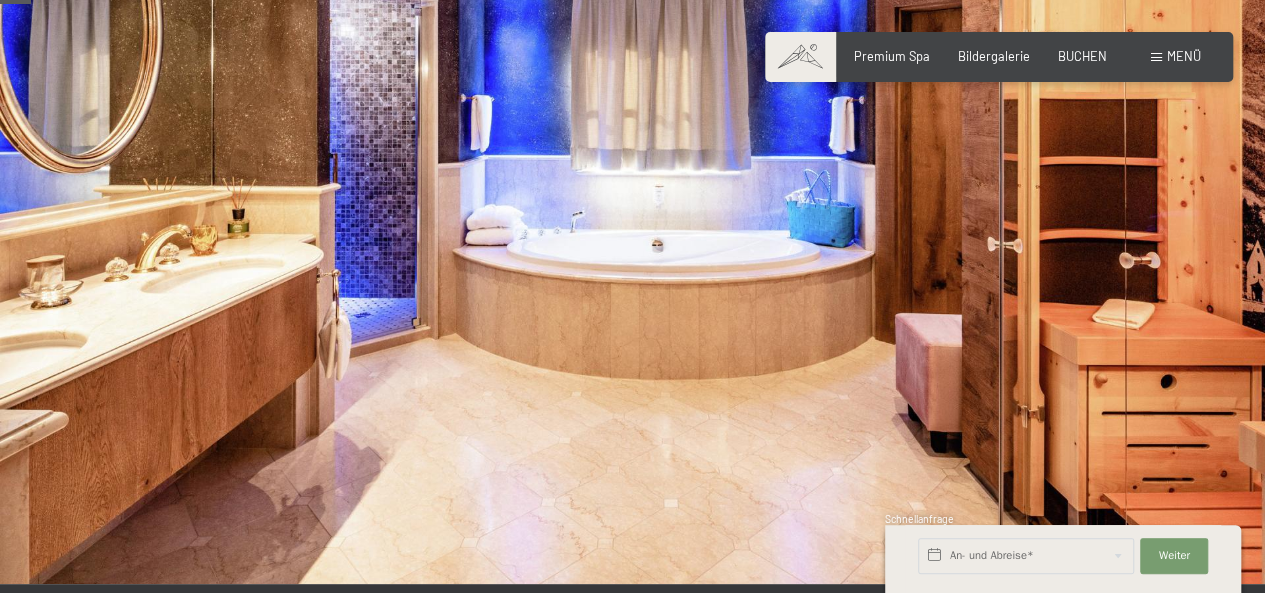 scroll, scrollTop: 53, scrollLeft: 0, axis: vertical 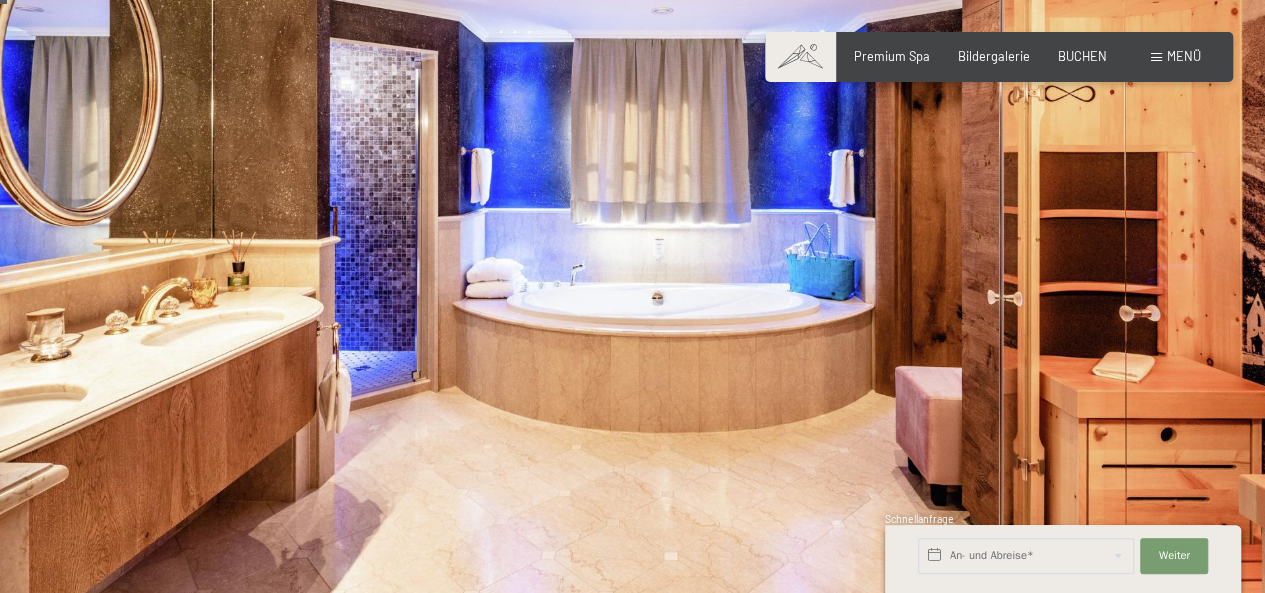 click at bounding box center (949, 312) 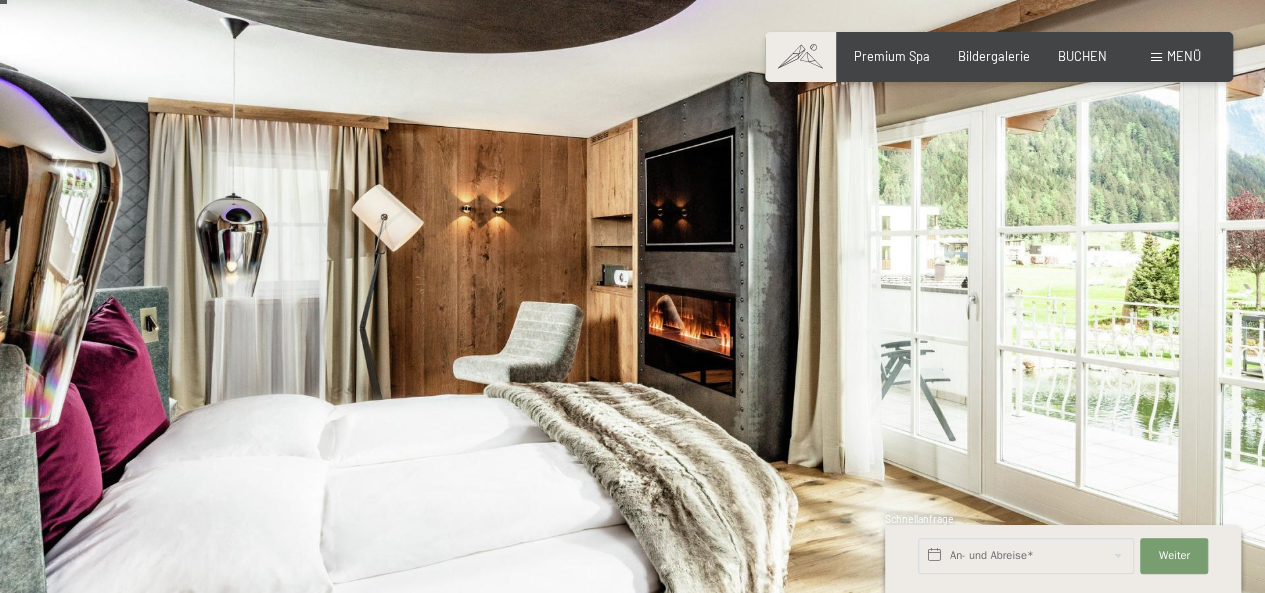 click at bounding box center [949, 312] 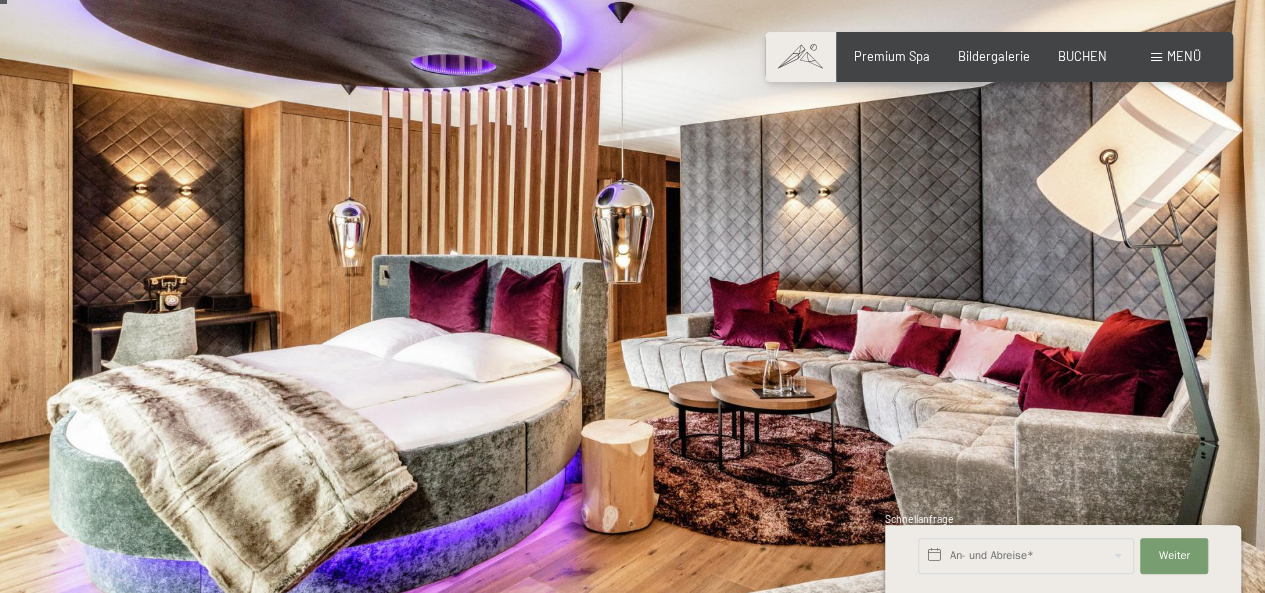 click at bounding box center [949, 312] 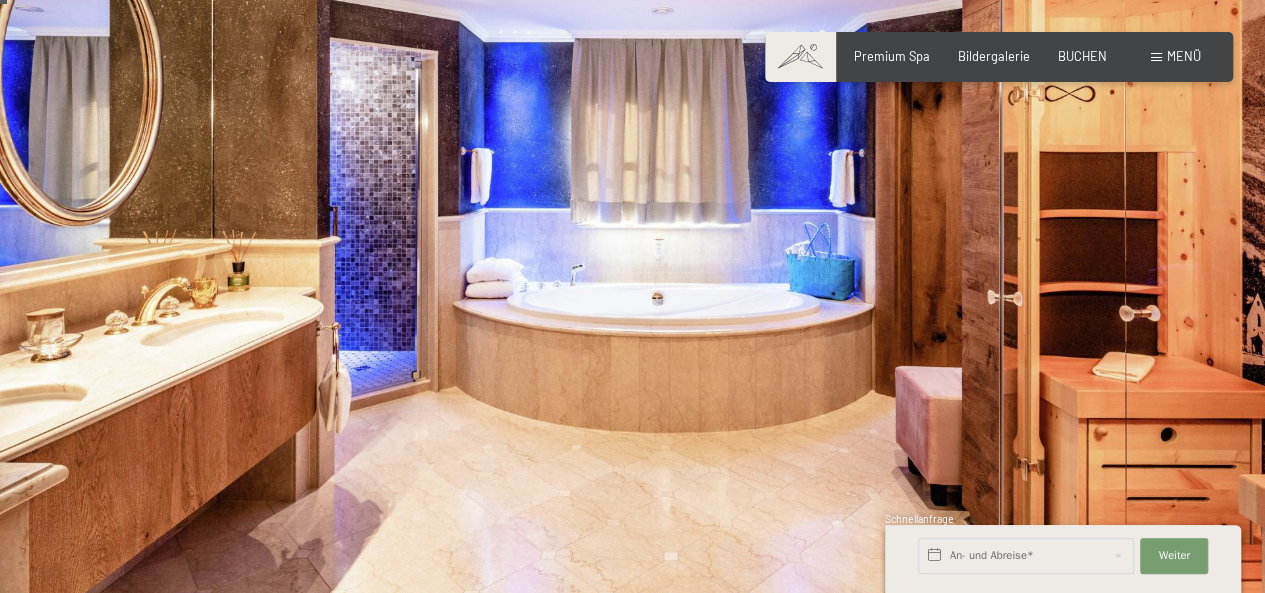click at bounding box center [949, 312] 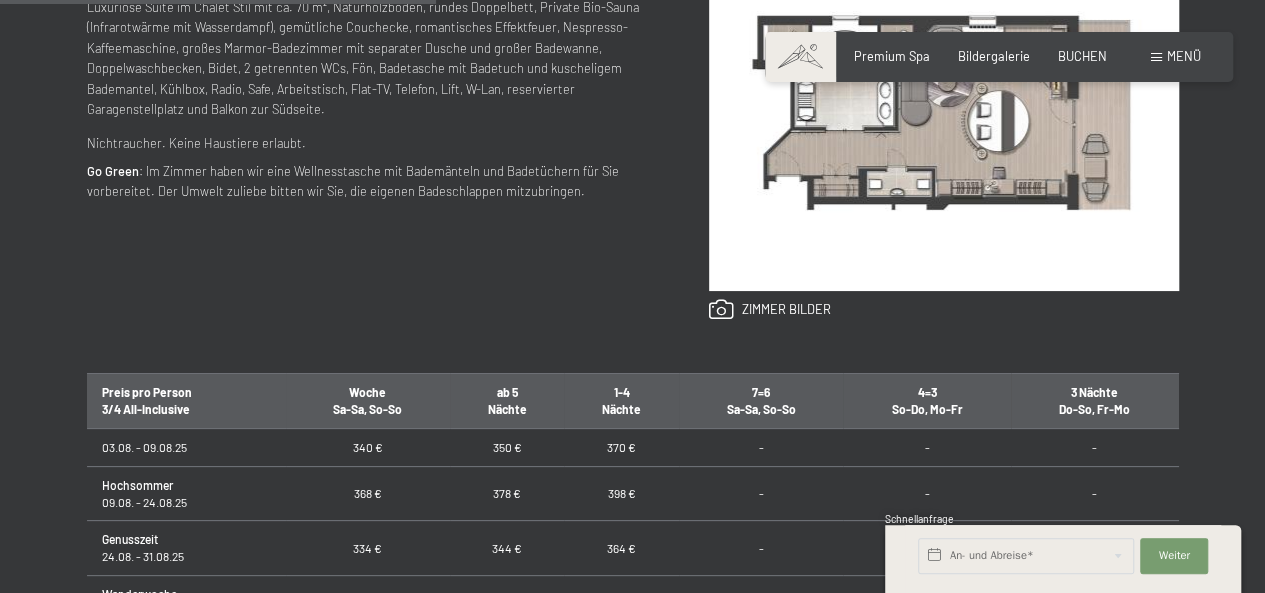 scroll, scrollTop: 986, scrollLeft: 0, axis: vertical 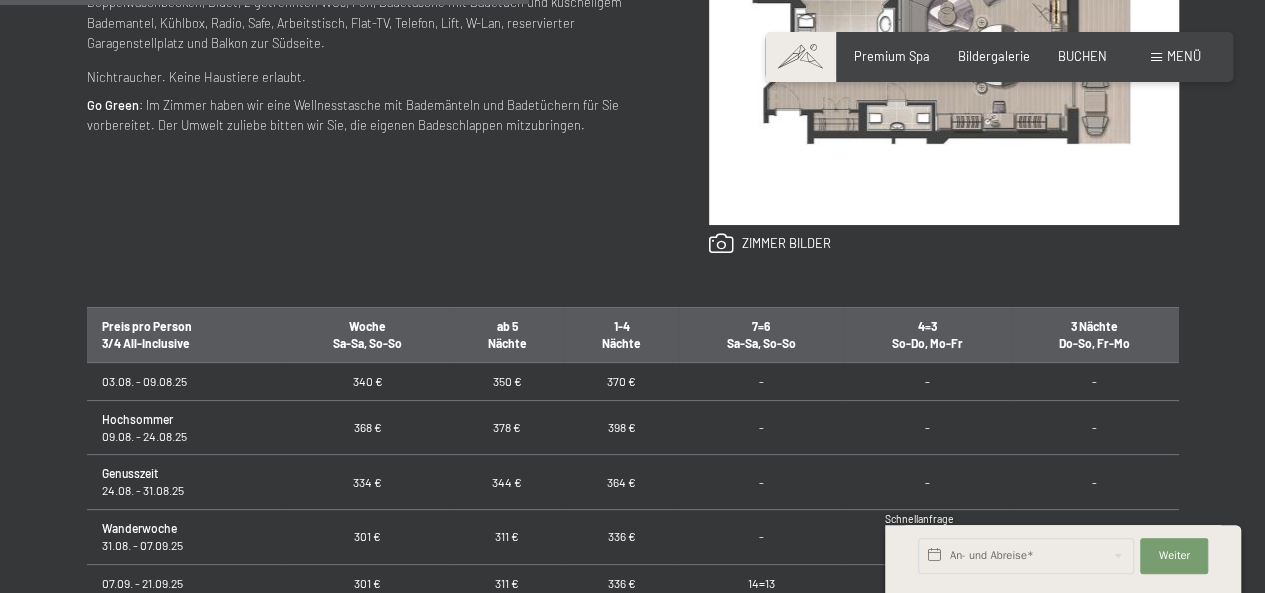 click on "Ausstattung       Luxuriöse Suite im Chalet Stil mit ca. 70 m², Naturholzboden, rundes Doppelbett, Private Bio-Sauna (Infrarotwärme mit Wasserdampf), gemütliche Couchecke, romantisches Effektfeuer, Nespresso-Kaffeemaschine, großes Marmor-Badezimmer mit separater Dusche und großer Badewanne, Doppelwaschbecken, Bidet, 2 getrennten WCs, Fön, Badetasche mit Badetuch und kuscheligem Bademantel, Kühlbox, Radio, Safe, Arbeitstisch, Flat-TV, Telefon, Lift, W-Lan, reservierter Garagenstellplatz und Balkon zur Südseite.   Nichtraucher. Keine Haustiere erlaubt.         Go Green : Im Zimmer haben wir eine Wellnesstasche mit Bademänteln und Badetüchern für Sie vorbereitet. Der Umwelt zuliebe bitten wir Sie, die eigenen Badeschlappen mitzubringen.                       zimmer bilder" at bounding box center (633, 63) 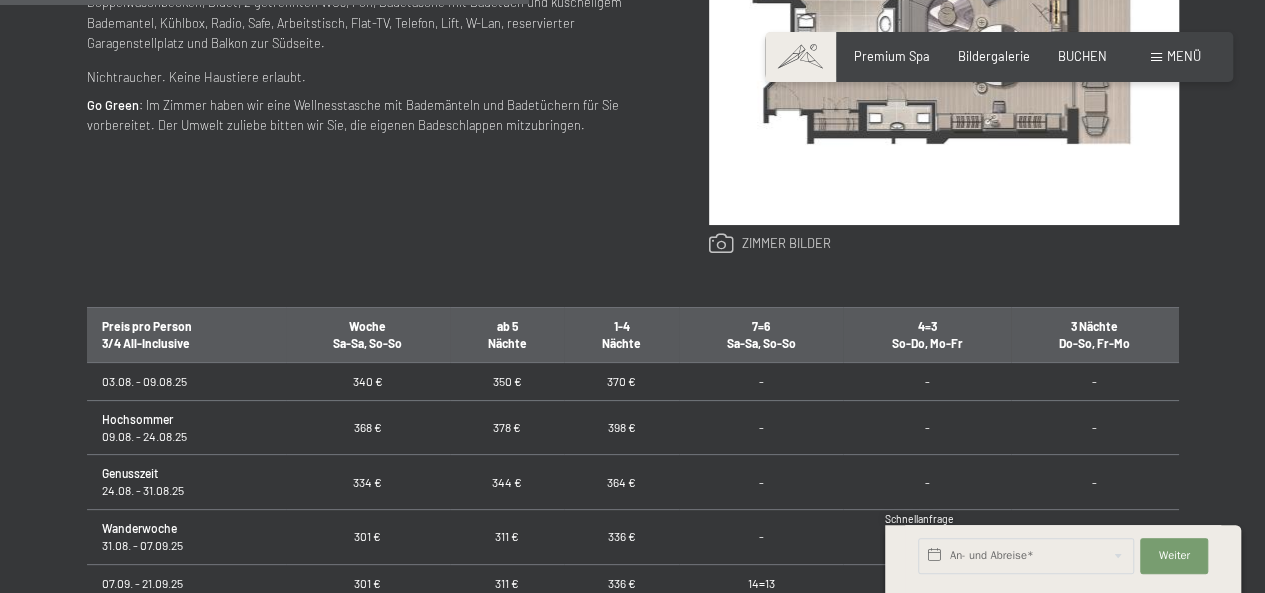 click at bounding box center [770, 244] 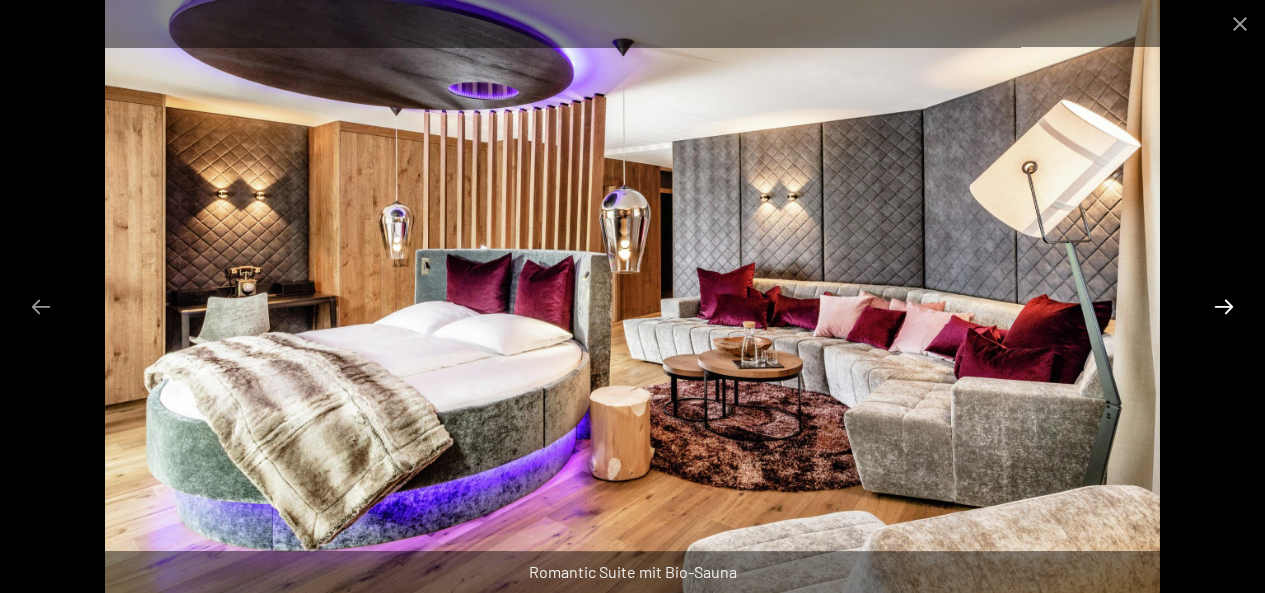click at bounding box center (1224, 306) 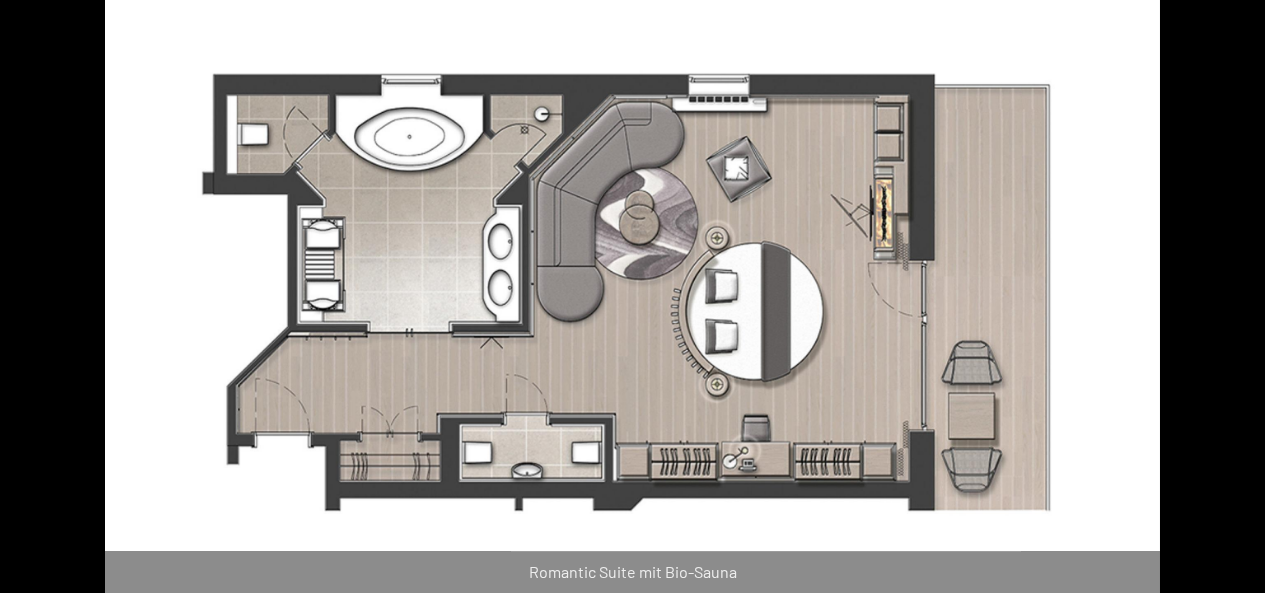 click at bounding box center [1234, 306] 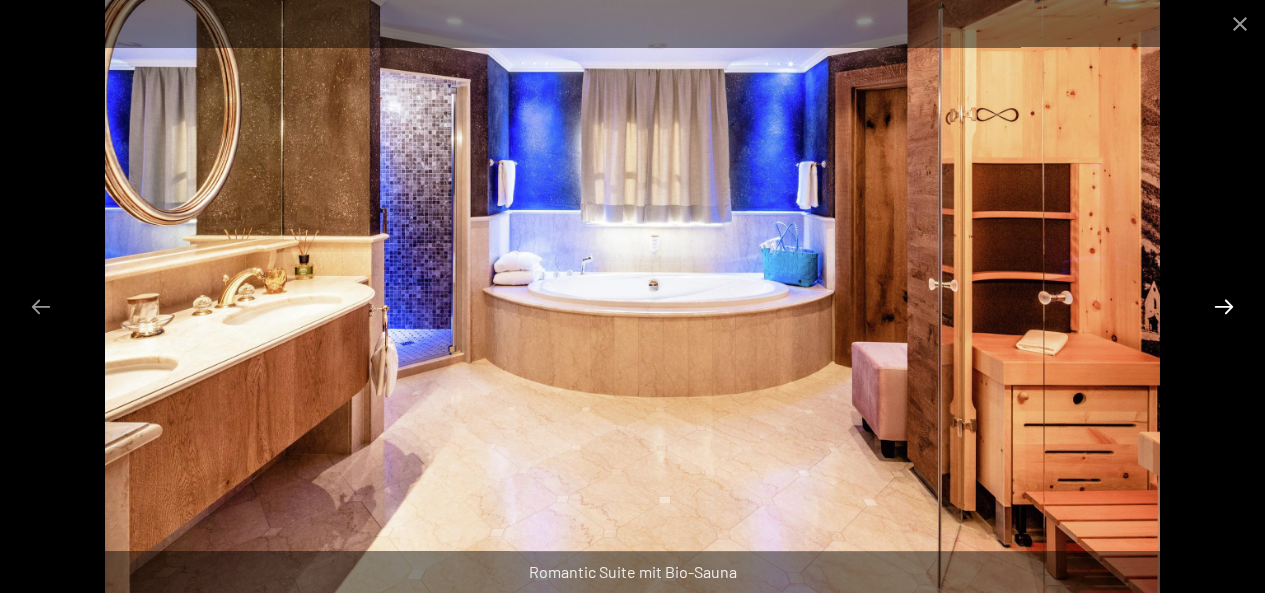 click at bounding box center [1224, 306] 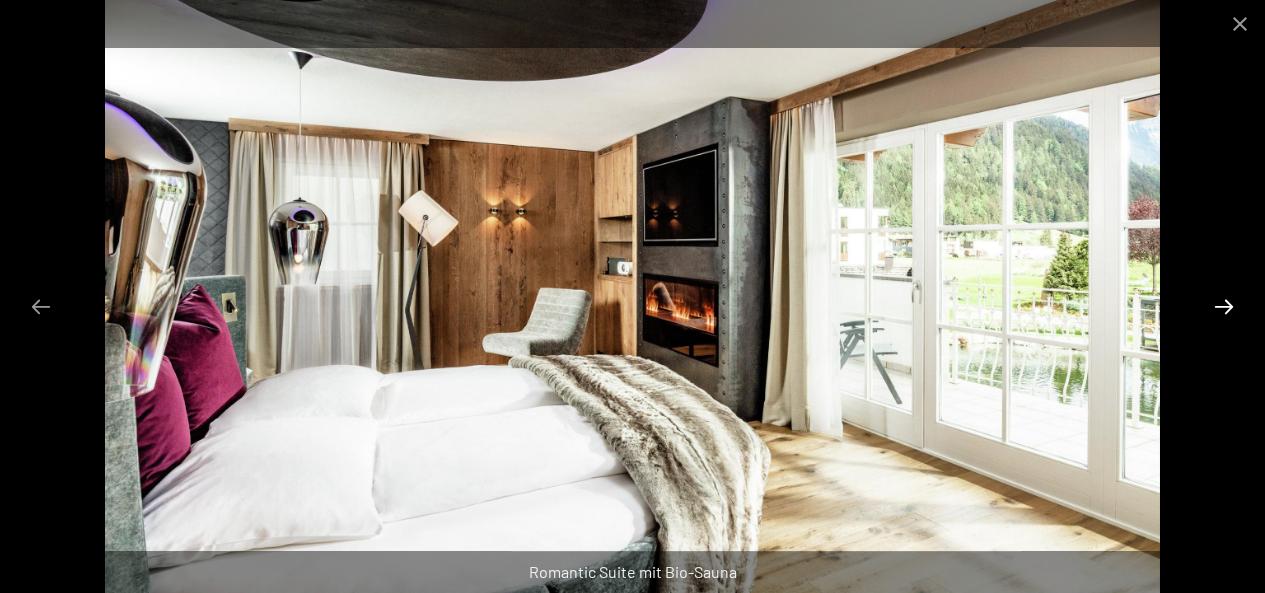 click at bounding box center (1224, 306) 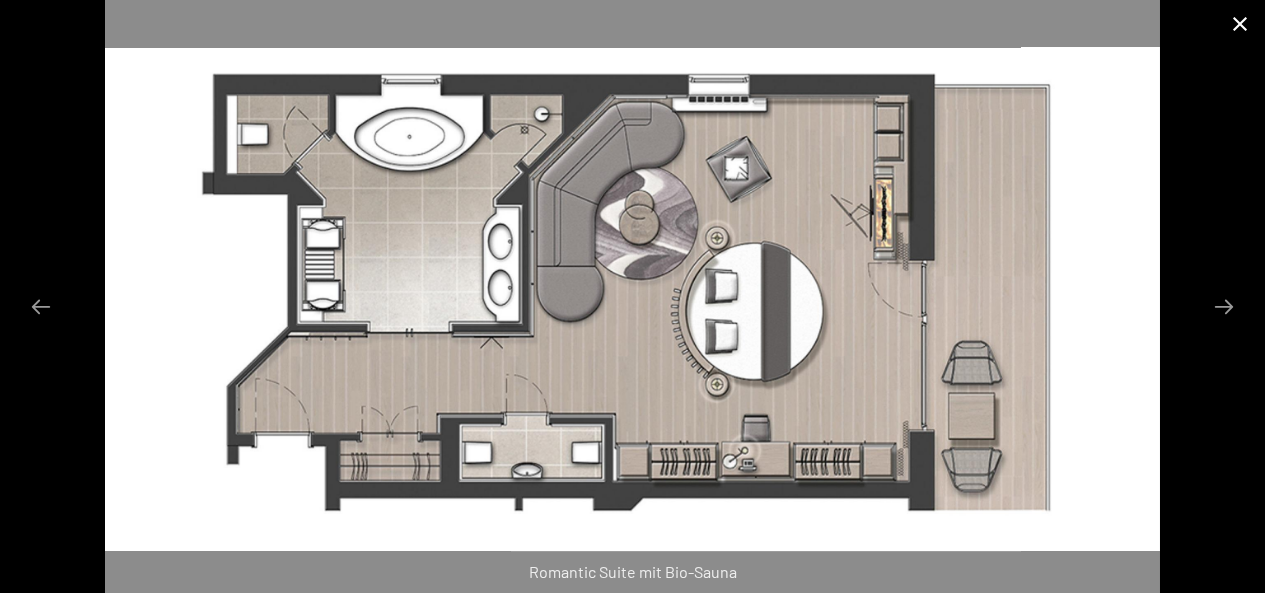 click at bounding box center [1240, 23] 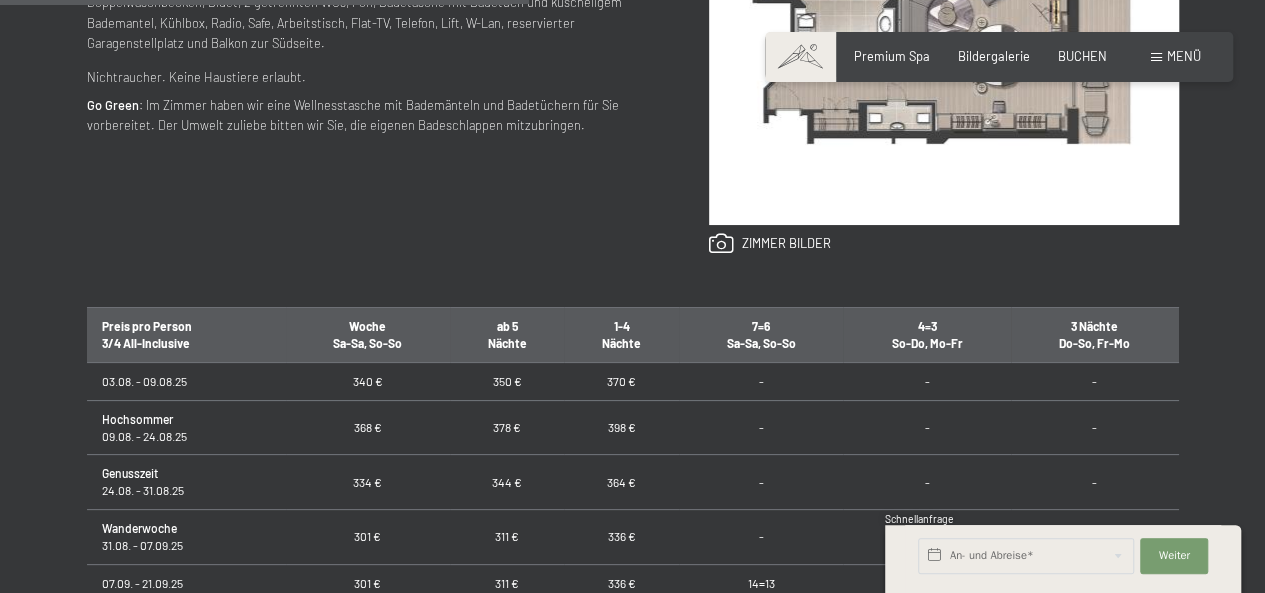 scroll, scrollTop: 468, scrollLeft: 0, axis: vertical 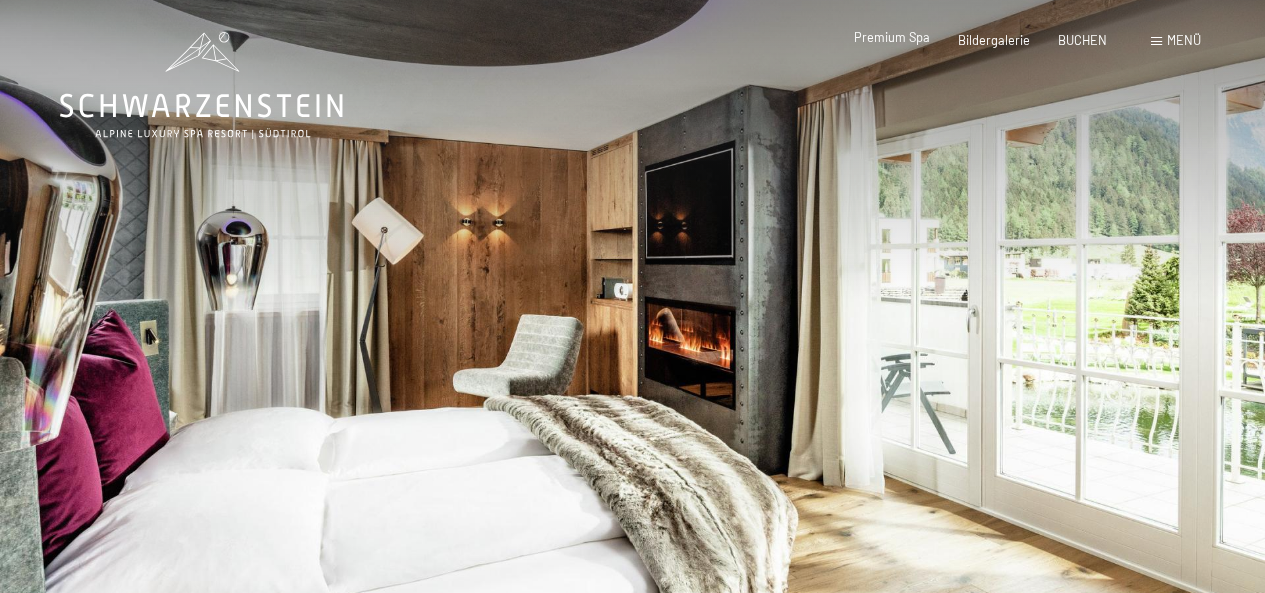 click on "Premium Spa" at bounding box center (892, 37) 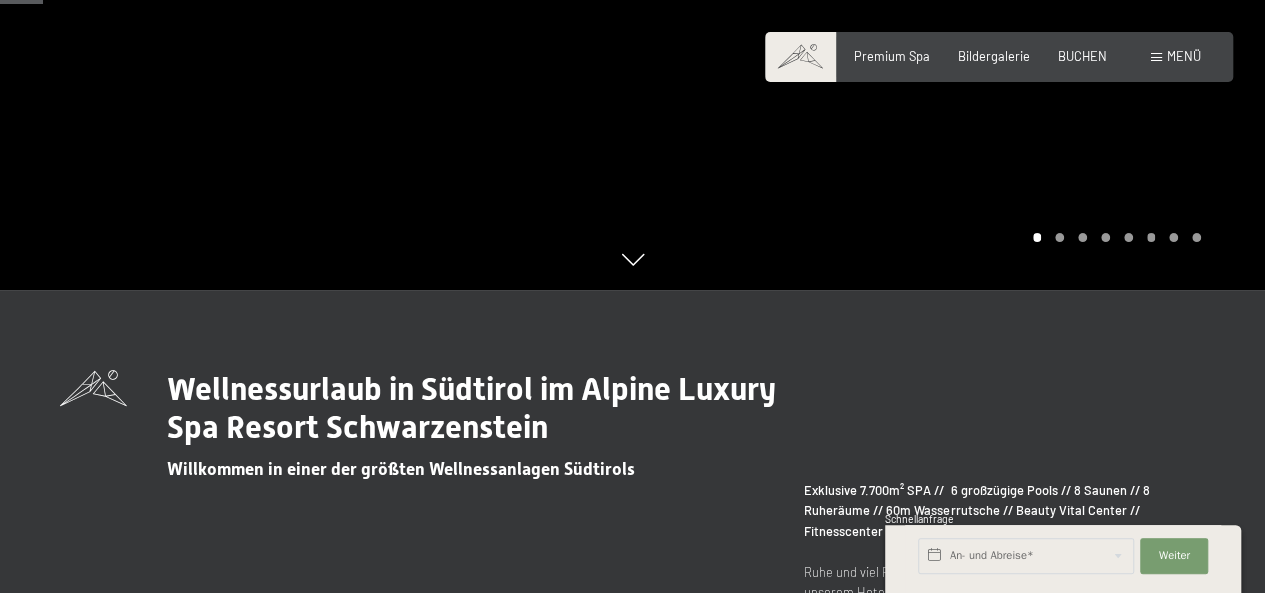 scroll, scrollTop: 376, scrollLeft: 0, axis: vertical 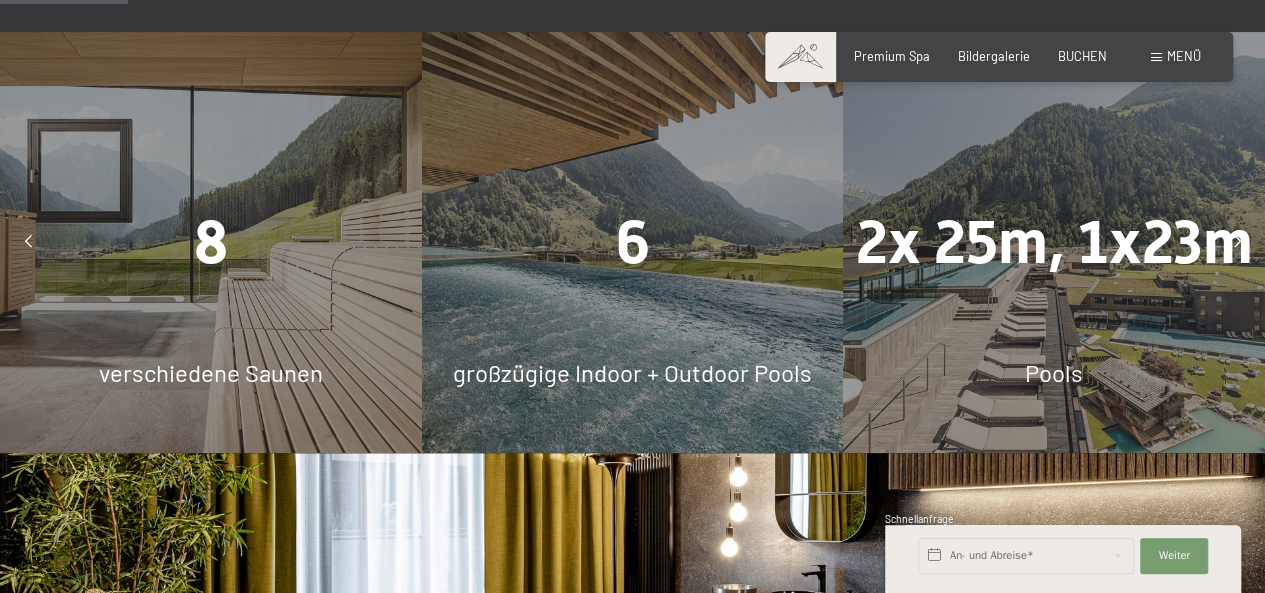 click on "6         großzügige Indoor + Outdoor Pools" at bounding box center (633, 243) 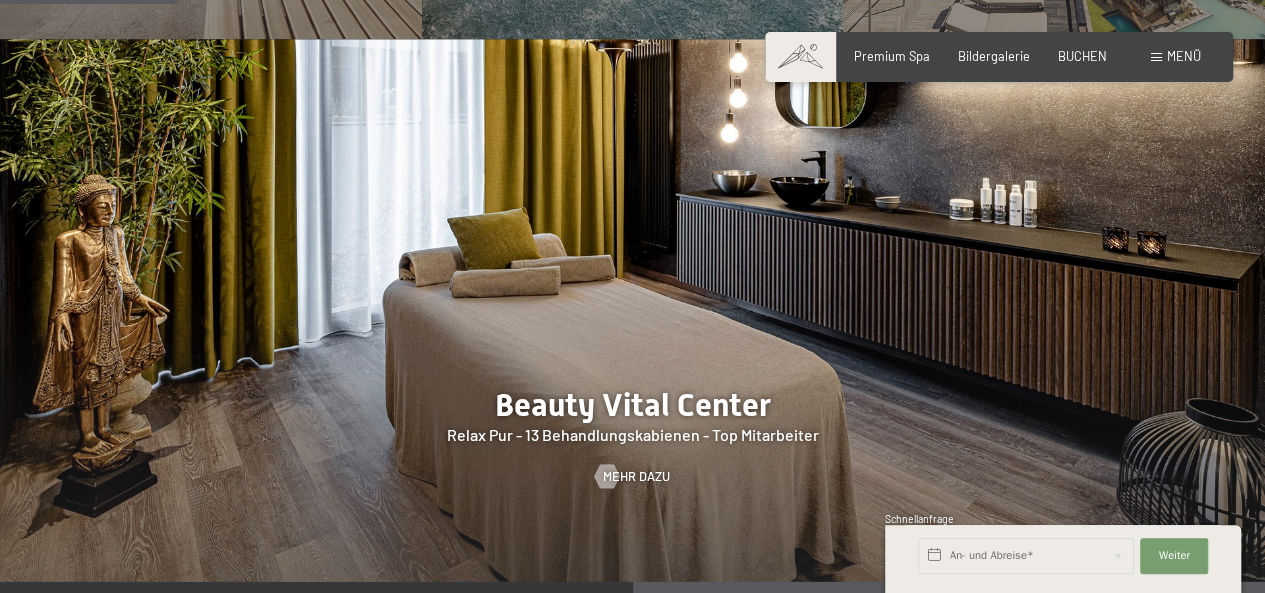 scroll, scrollTop: 1614, scrollLeft: 0, axis: vertical 